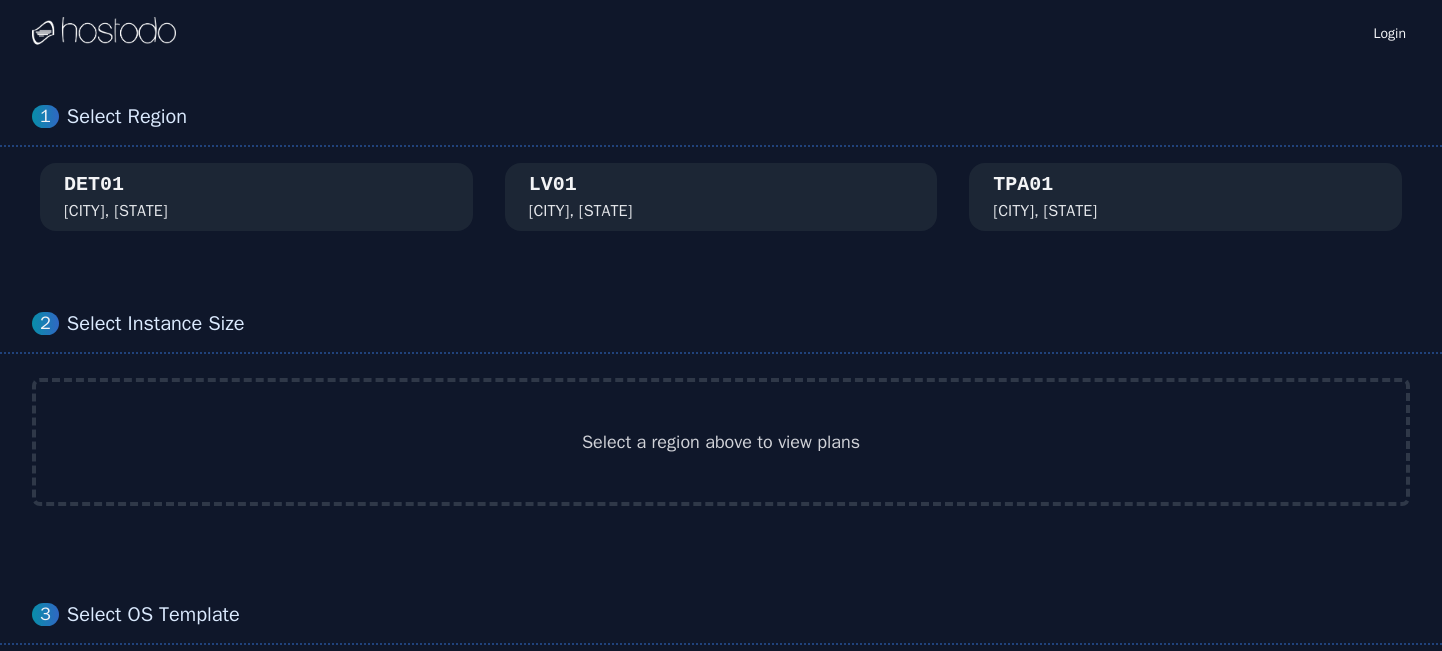 scroll, scrollTop: 0, scrollLeft: 0, axis: both 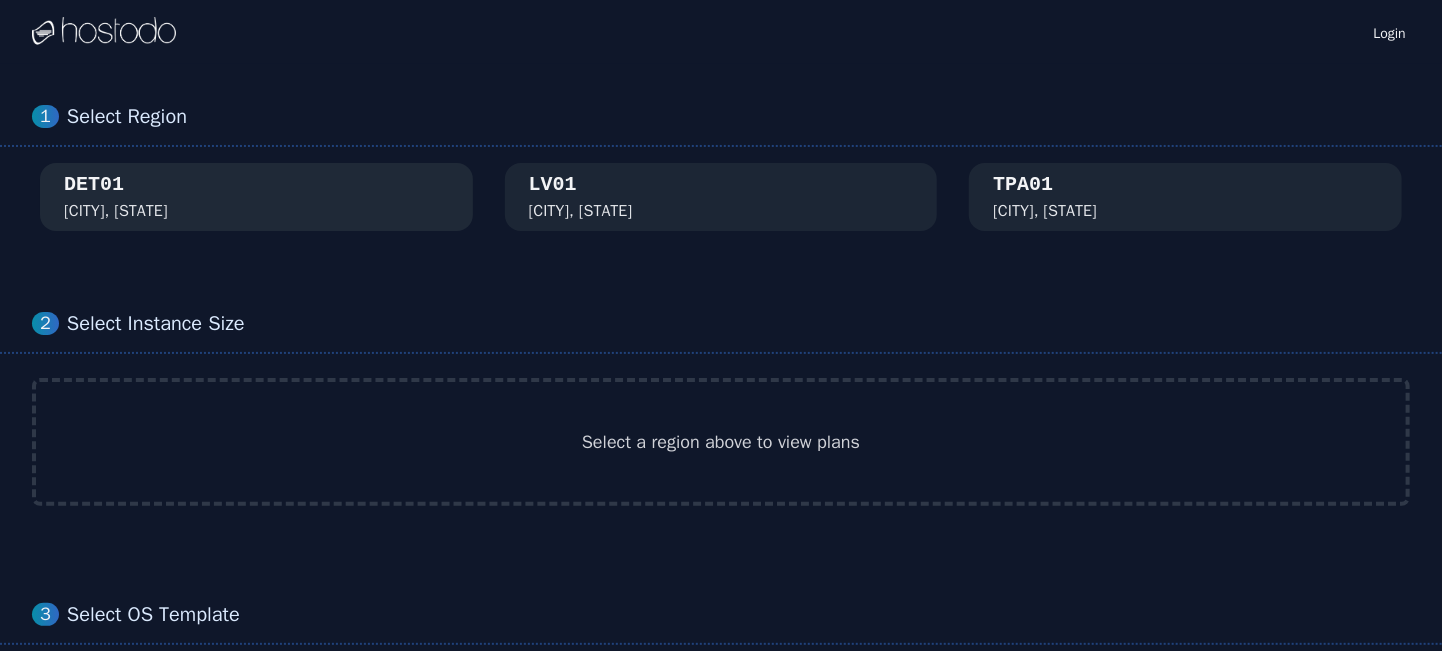 click on "DET01   [CITY], [STATE]" at bounding box center [256, 197] 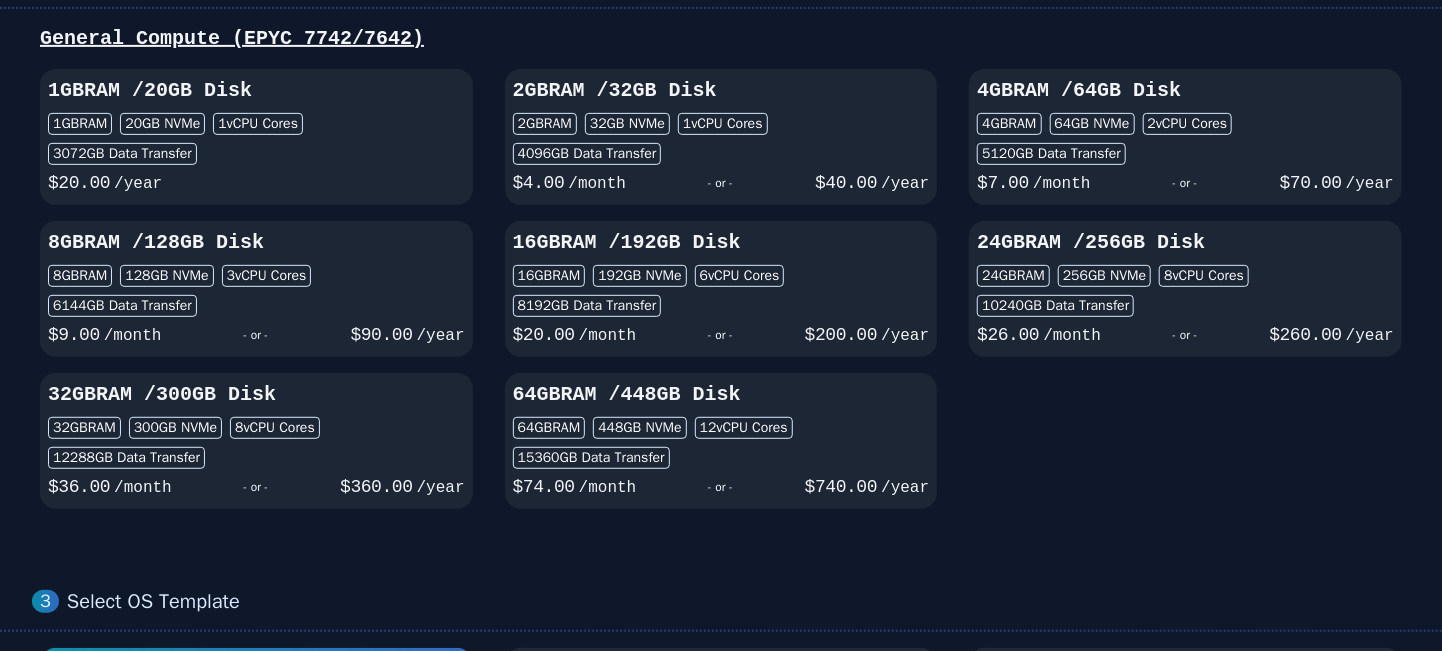 scroll, scrollTop: 346, scrollLeft: 0, axis: vertical 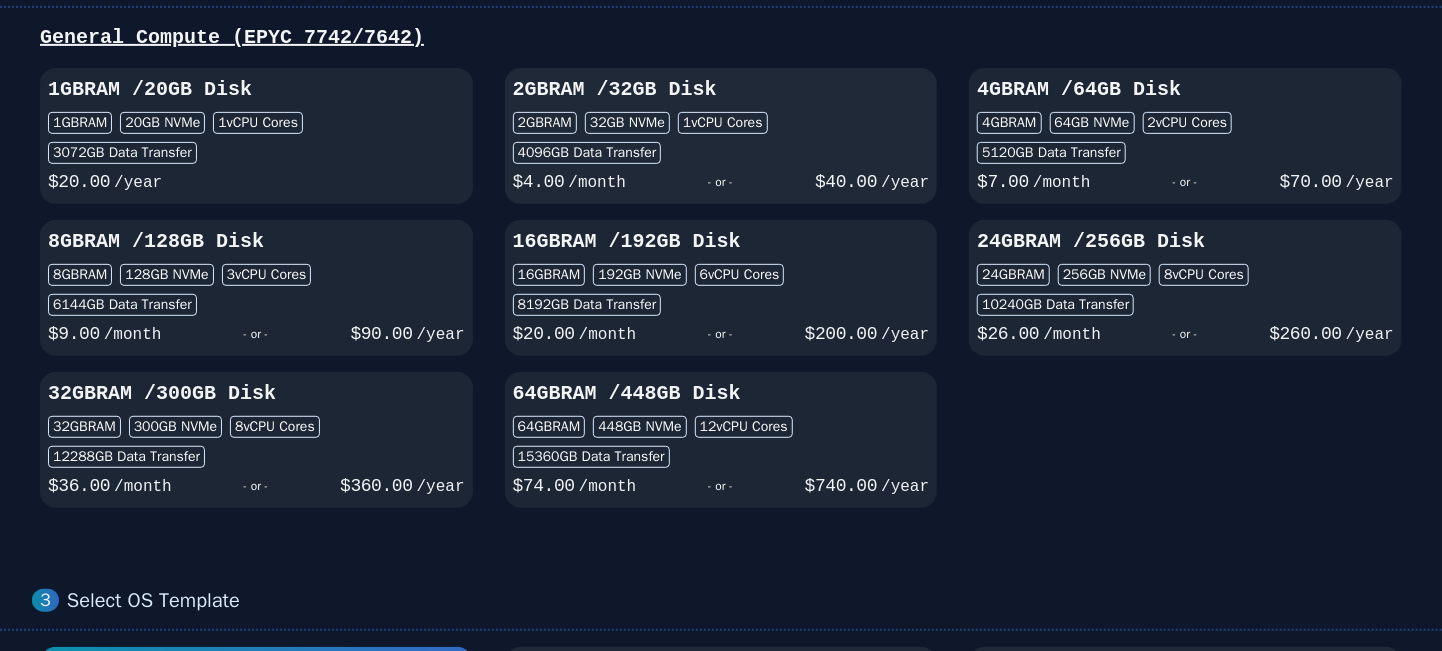 type 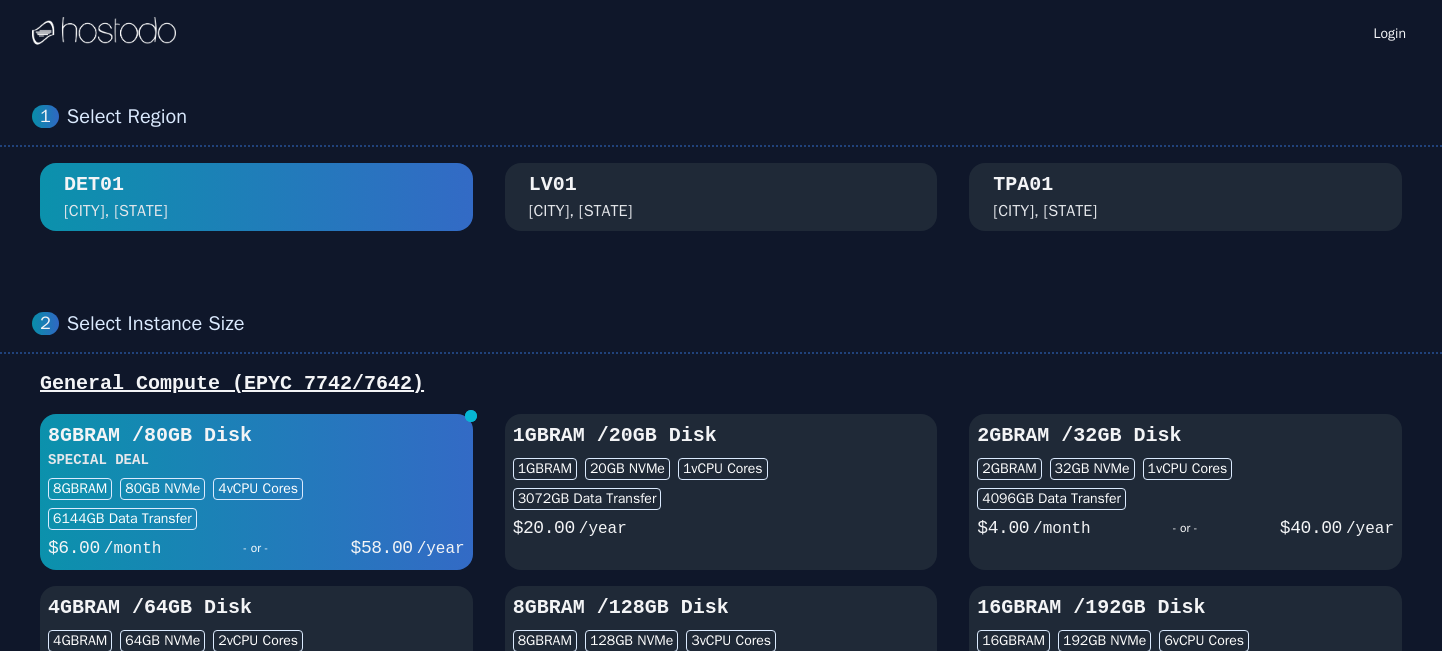 scroll, scrollTop: 0, scrollLeft: 0, axis: both 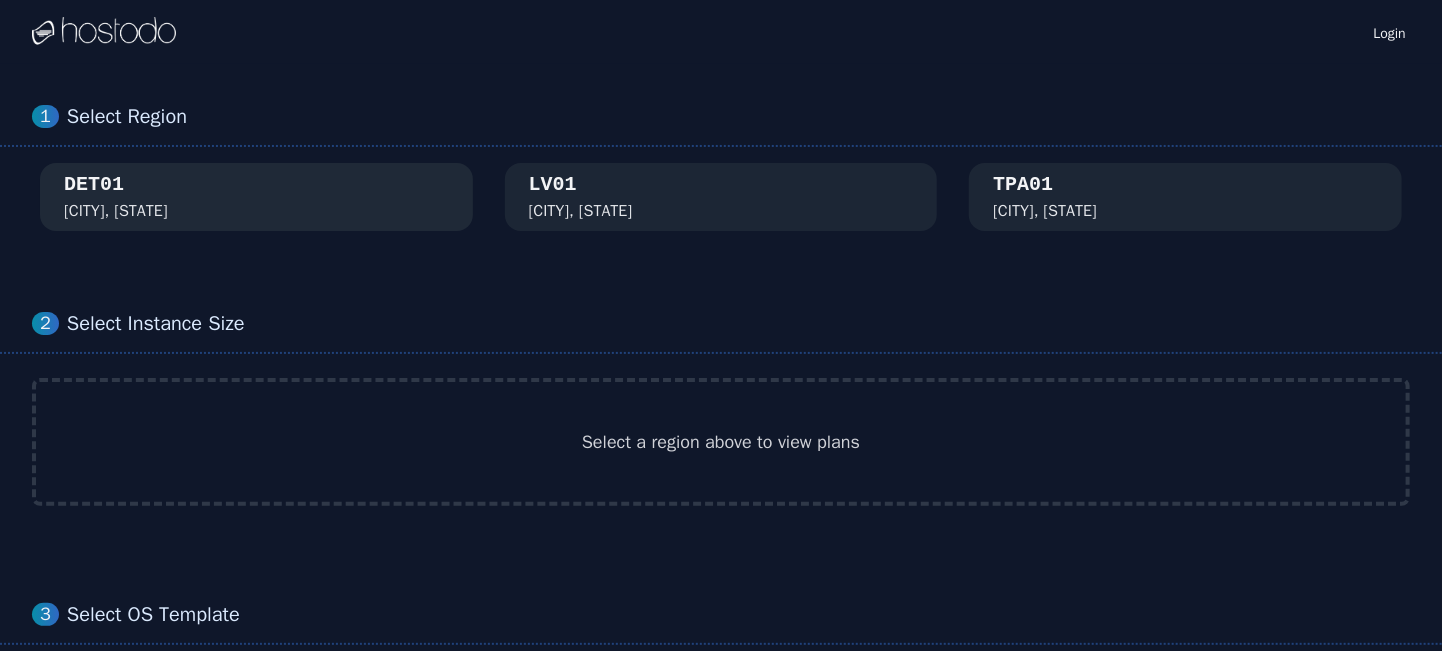 click on "DET01   [CITY], [STATE]" at bounding box center (256, 197) 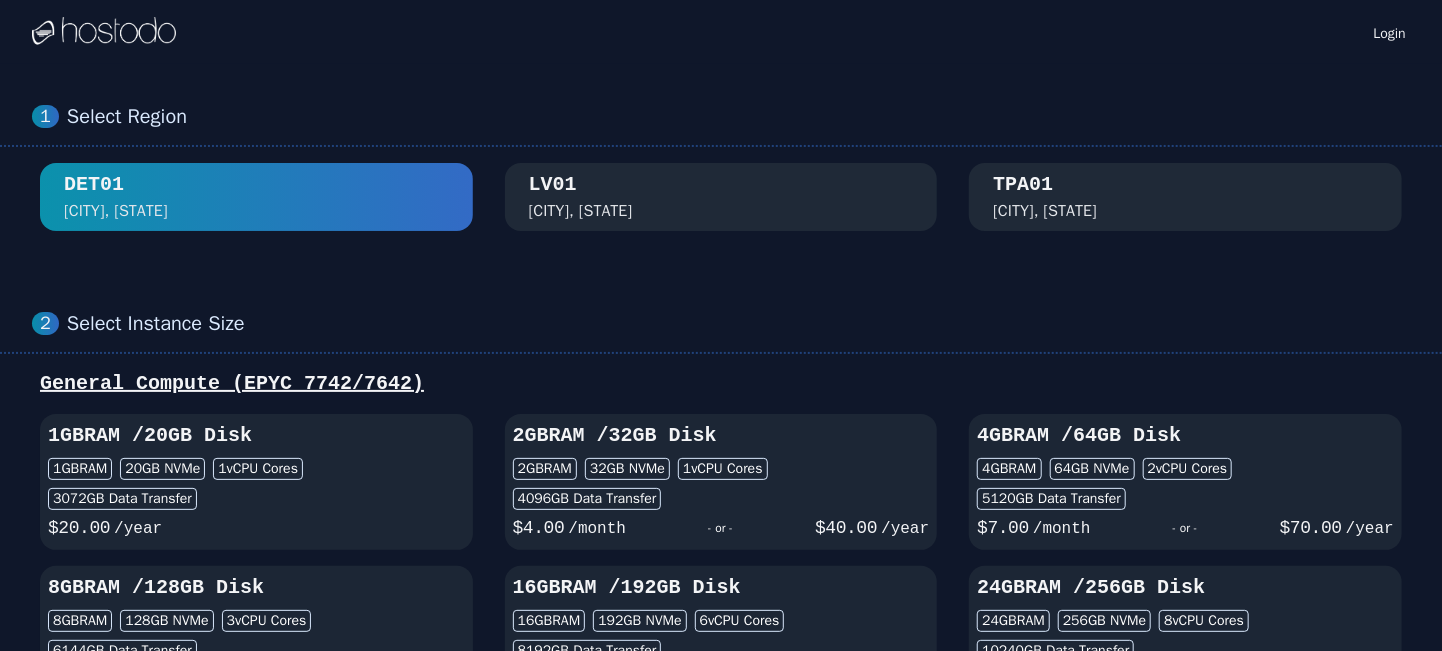 scroll, scrollTop: 86, scrollLeft: 0, axis: vertical 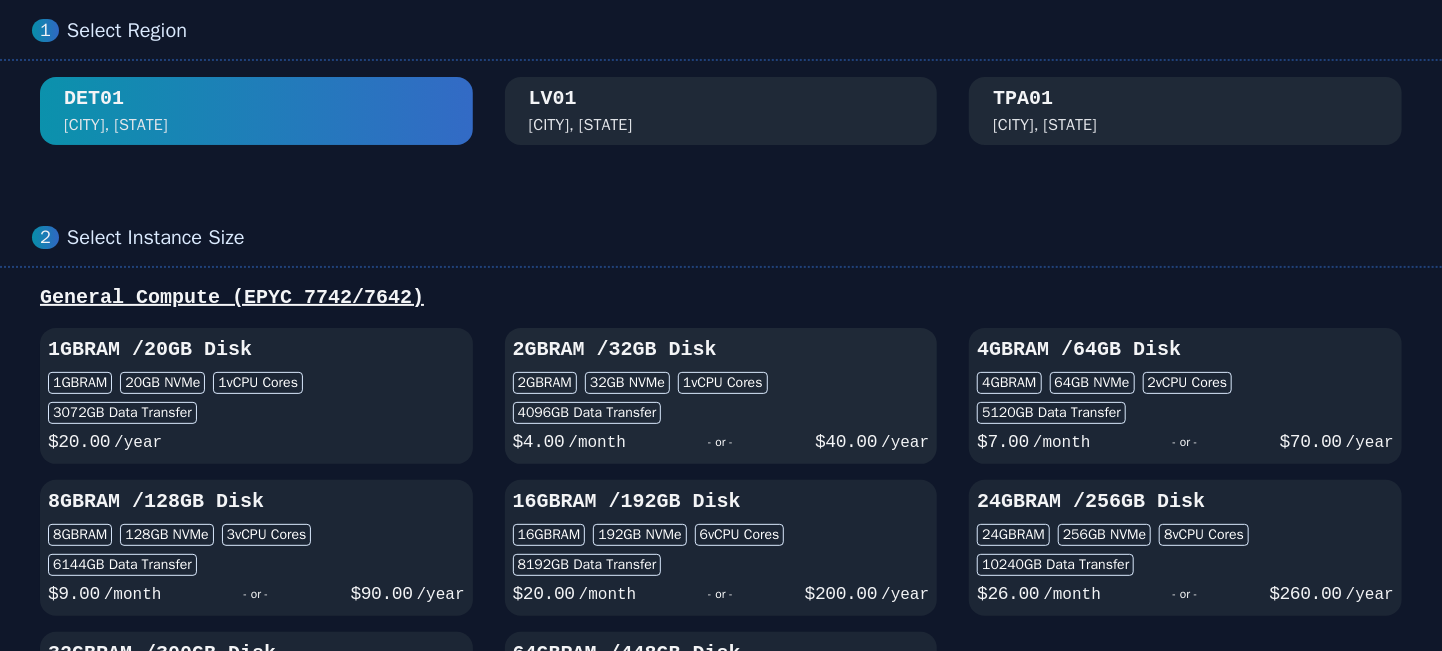 type 